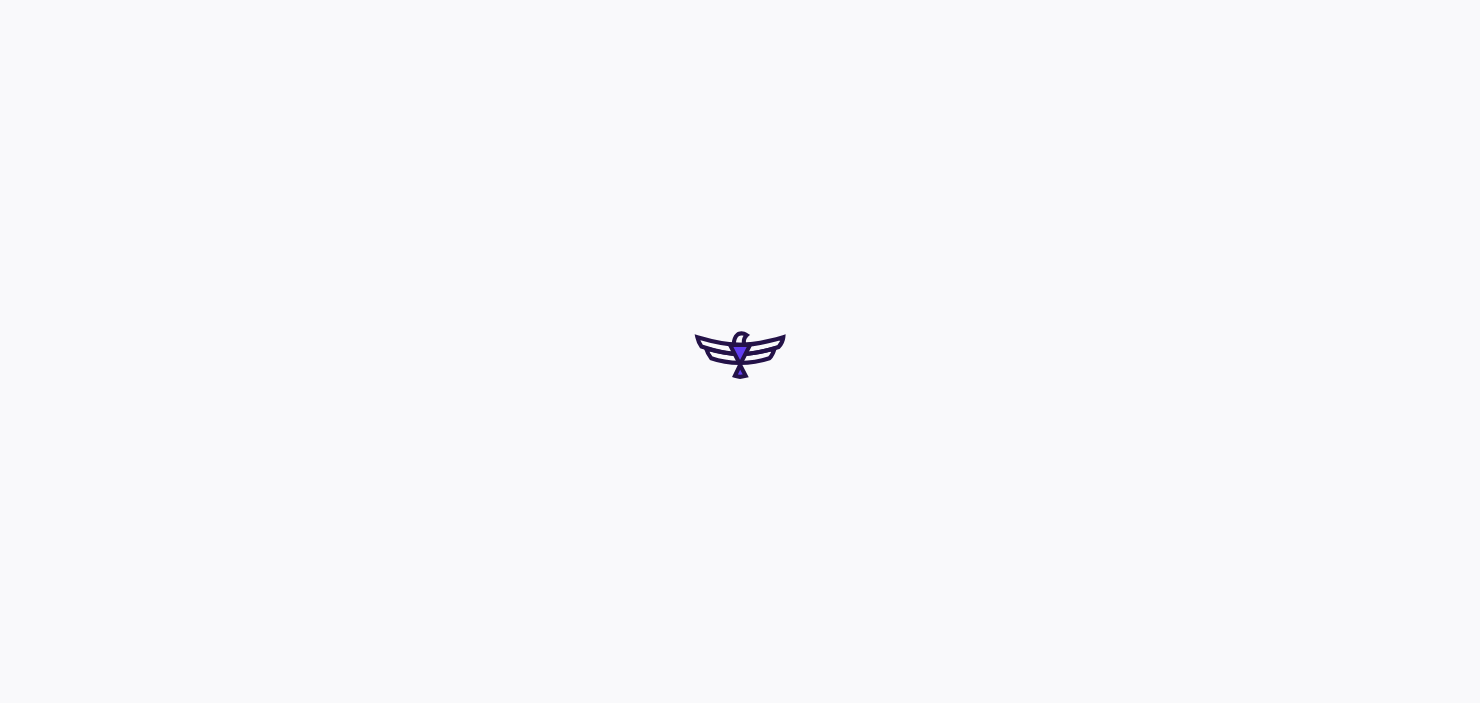 scroll, scrollTop: 0, scrollLeft: 0, axis: both 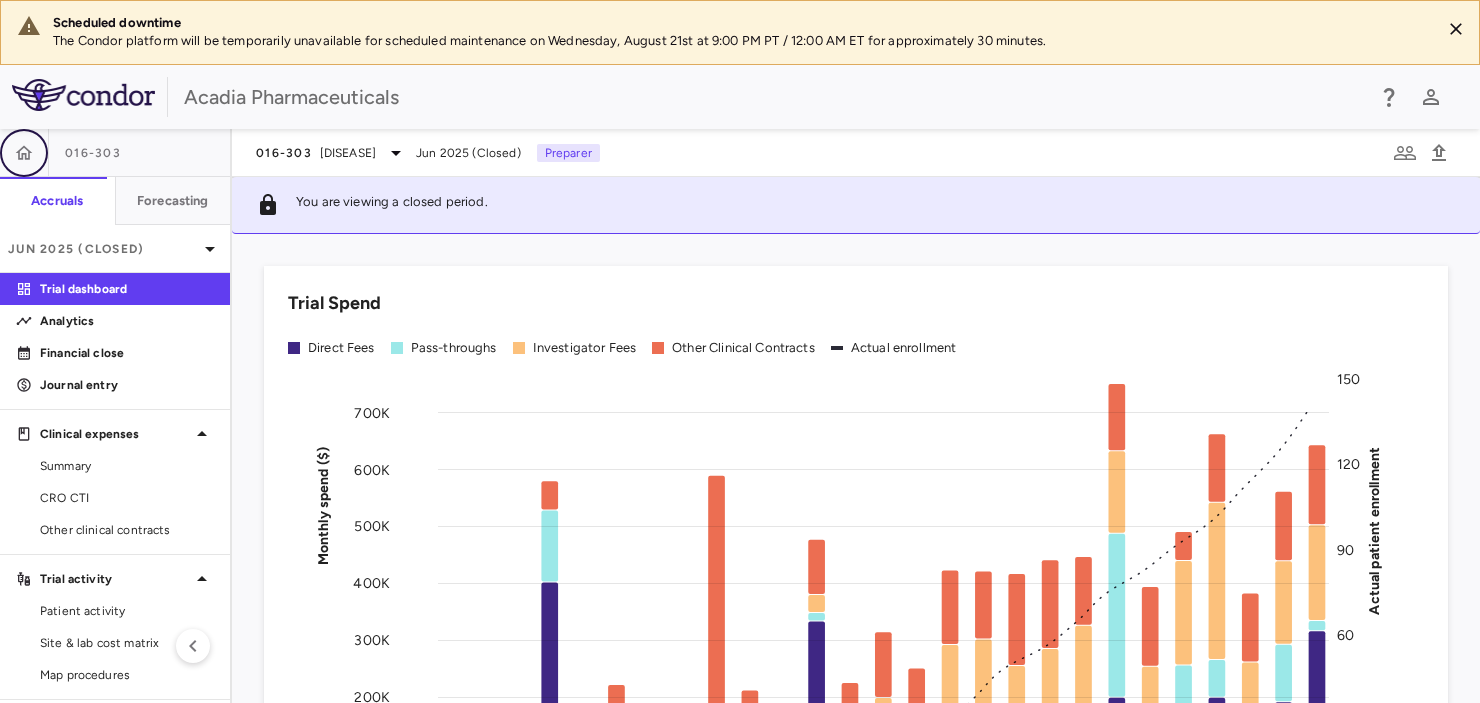 click at bounding box center [24, 153] 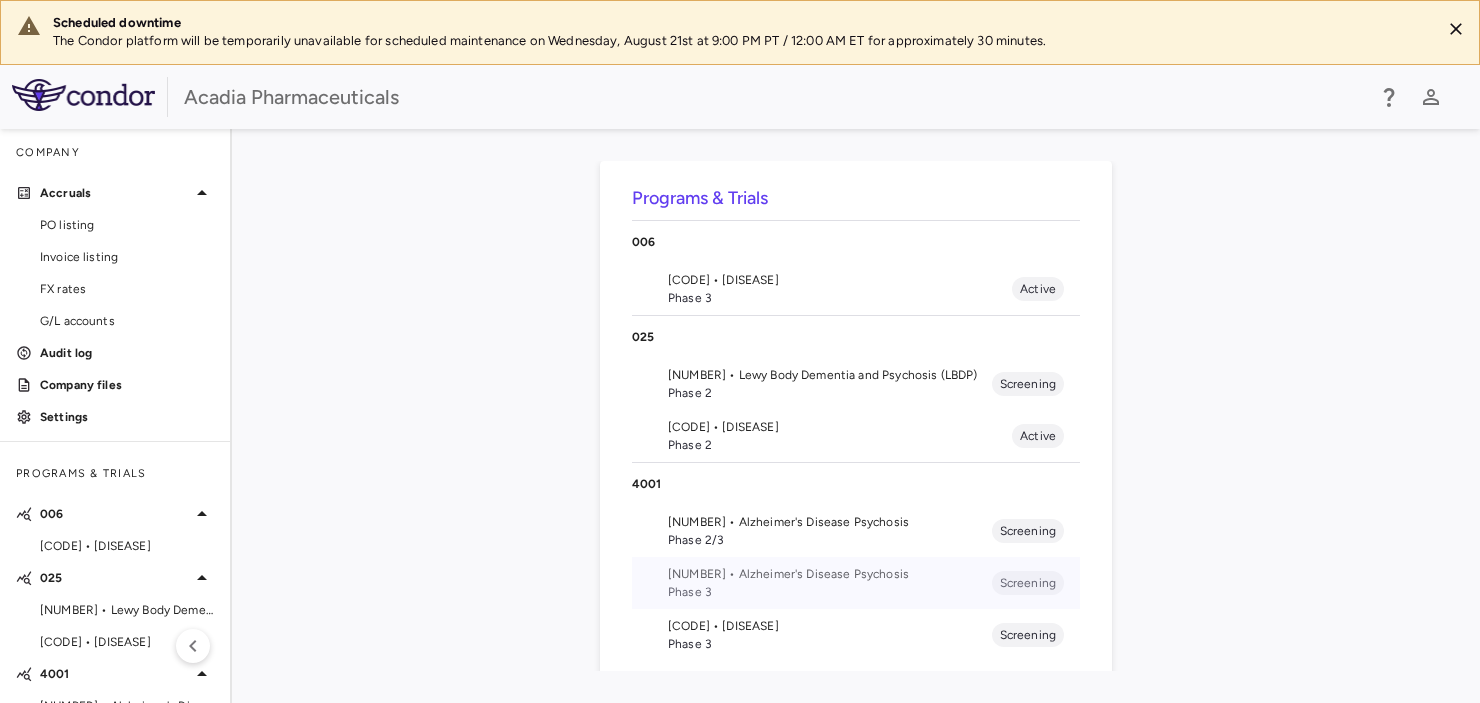 click on "[NUMBER] • Alzheimer's Disease Psychosis" at bounding box center [830, 574] 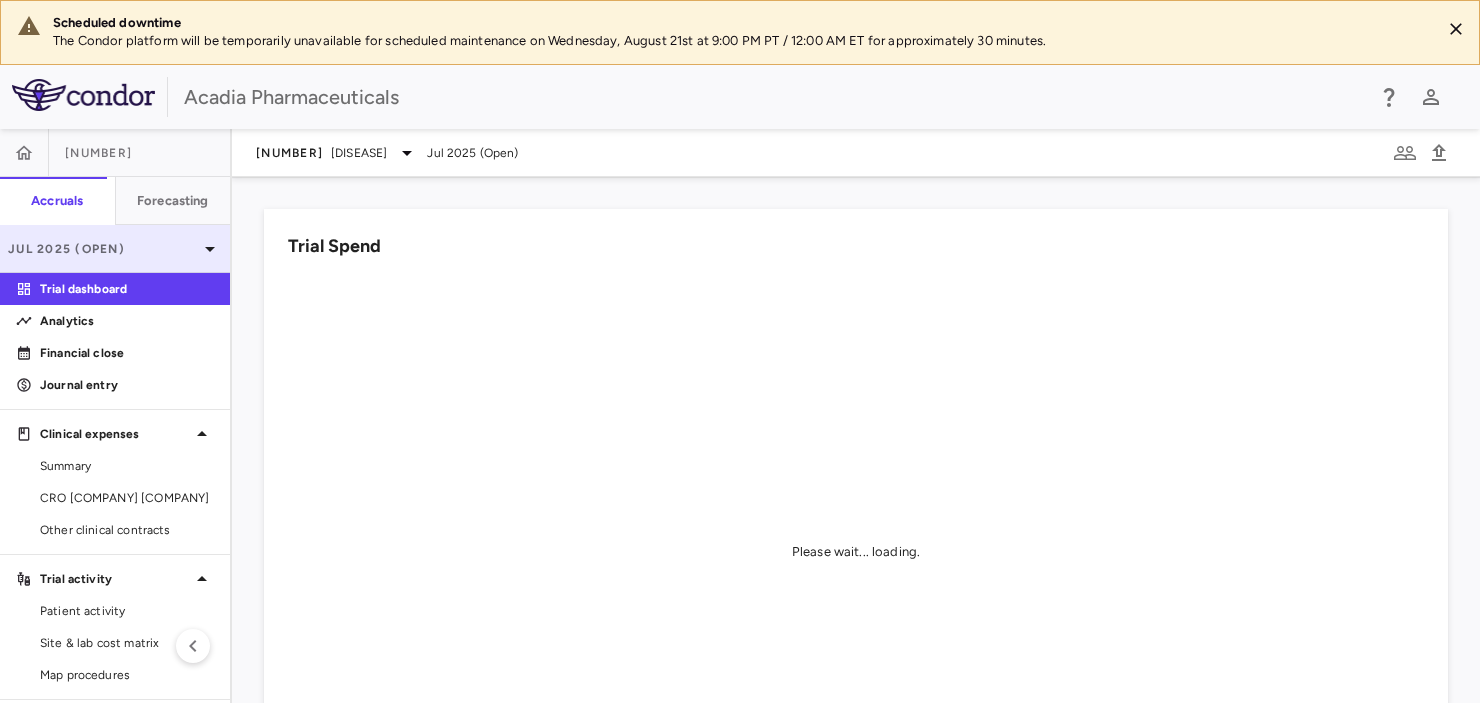 click on "Jul 2025 (Open)" at bounding box center (103, 249) 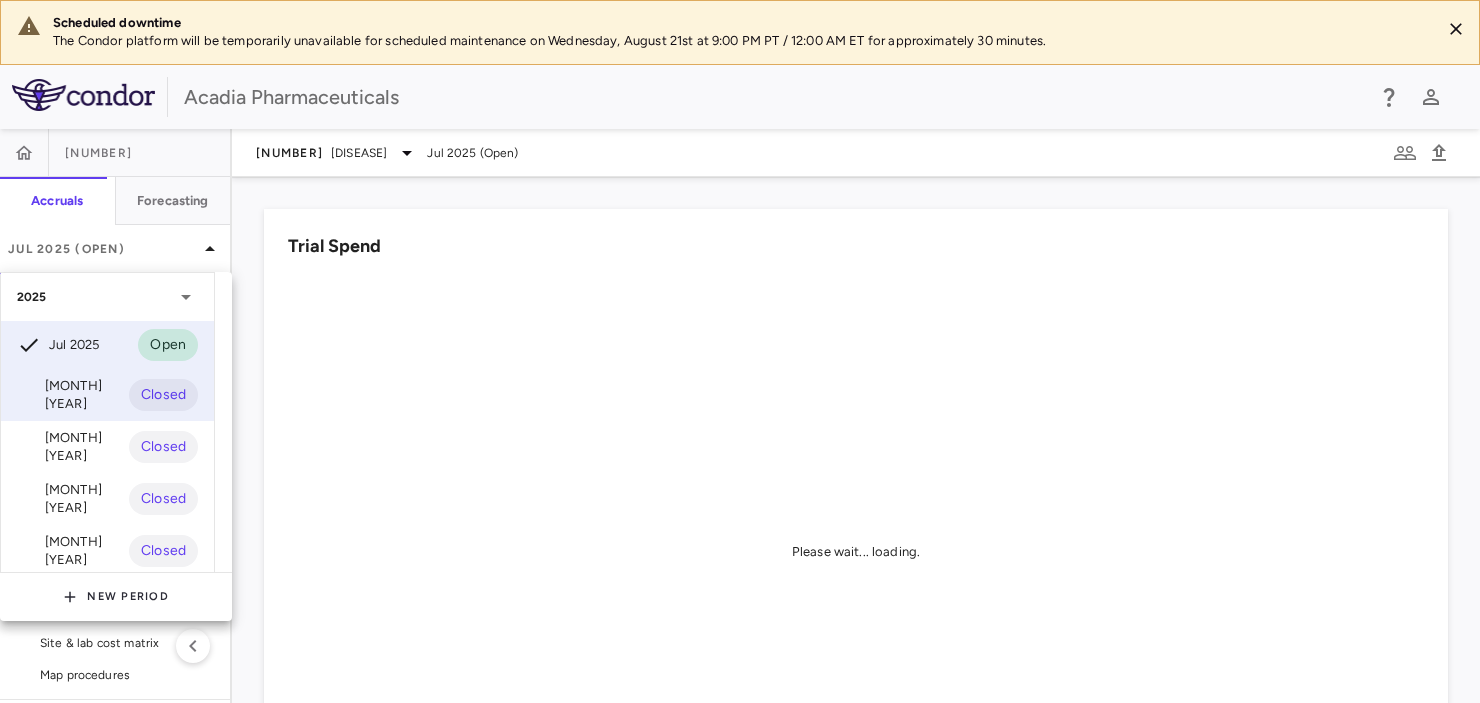 click on "[MONTH] [YEAR]" at bounding box center [73, 395] 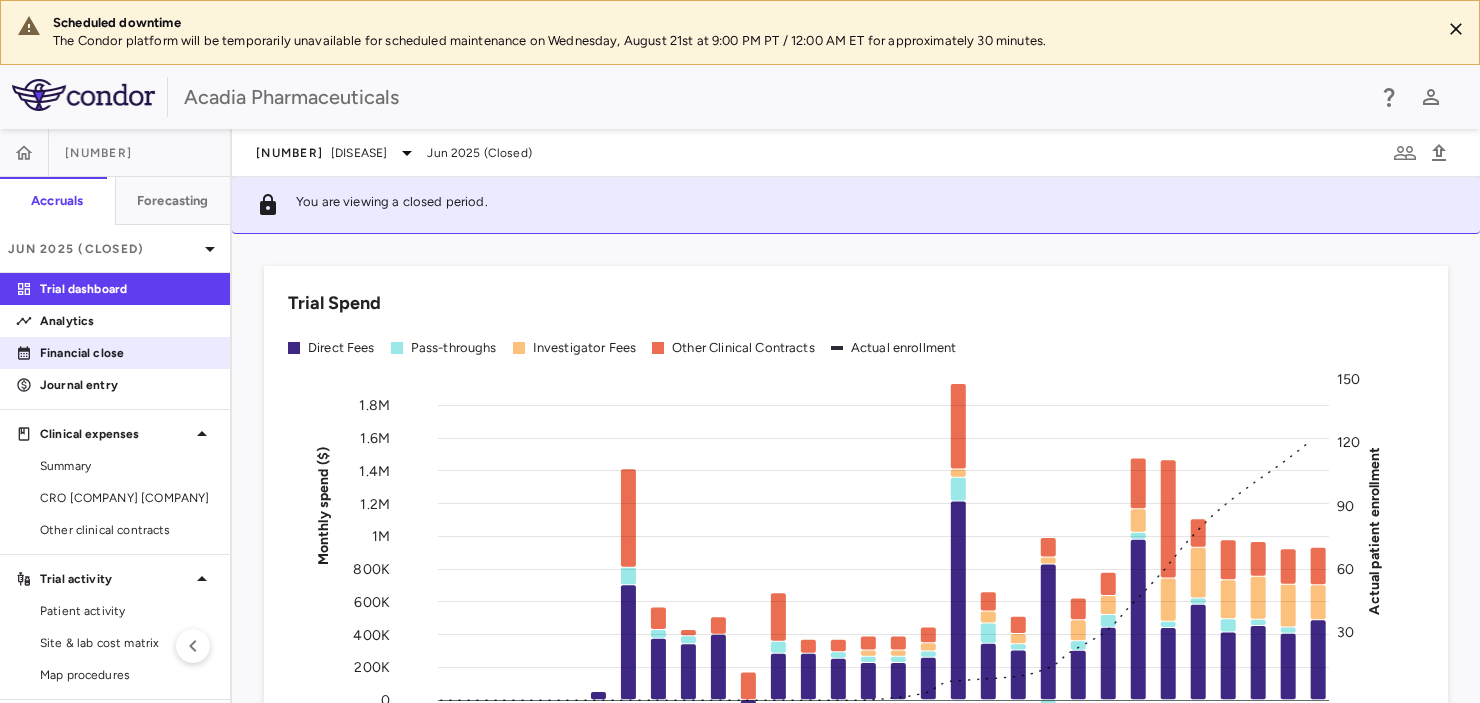 click on "Financial close" at bounding box center (127, 353) 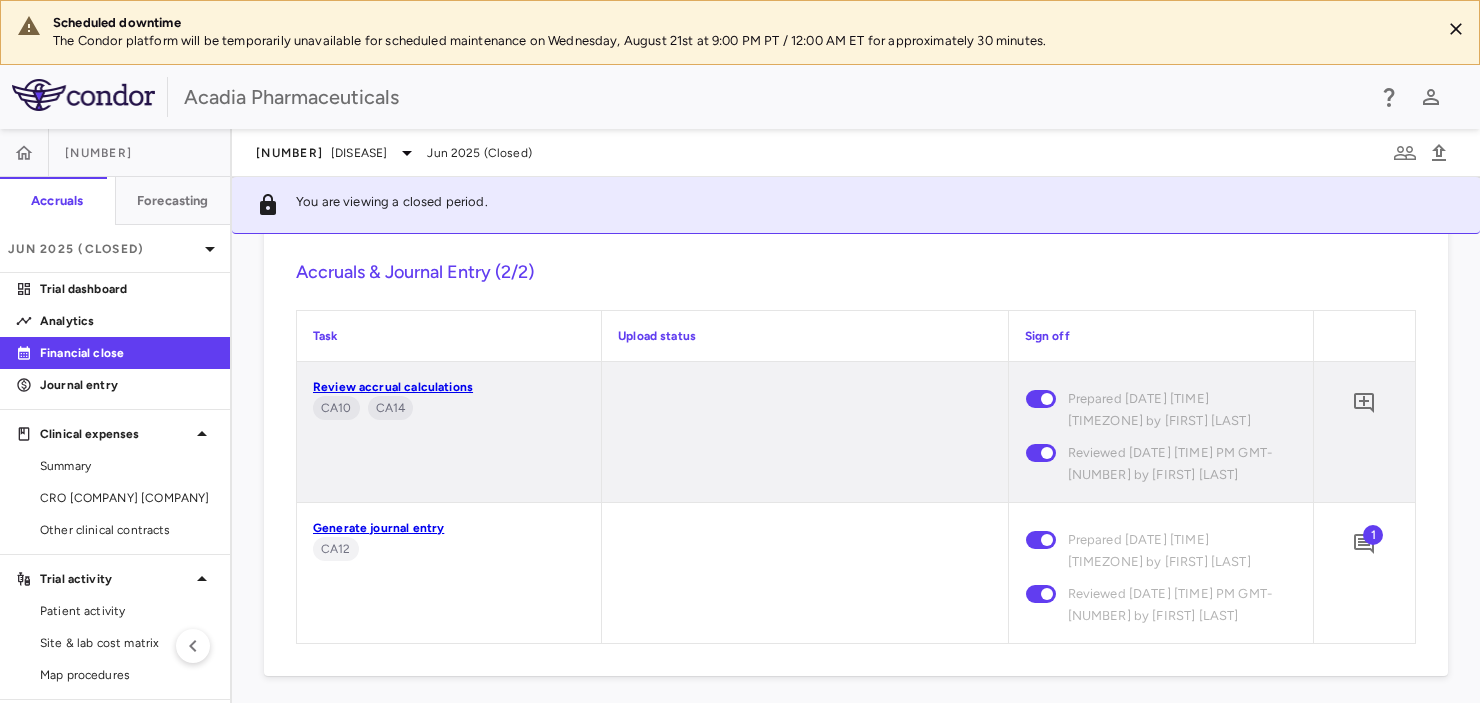 scroll, scrollTop: 2497, scrollLeft: 0, axis: vertical 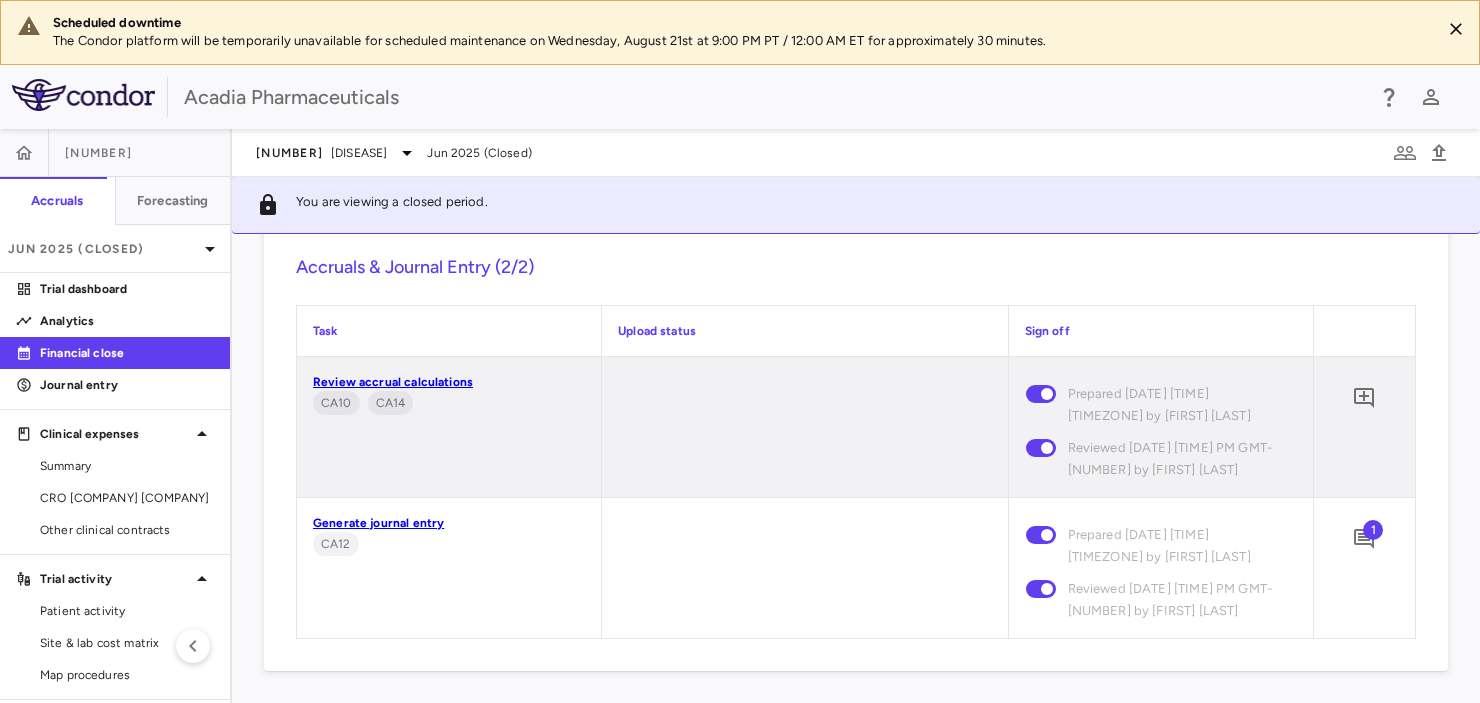 click on "1" at bounding box center (1373, 530) 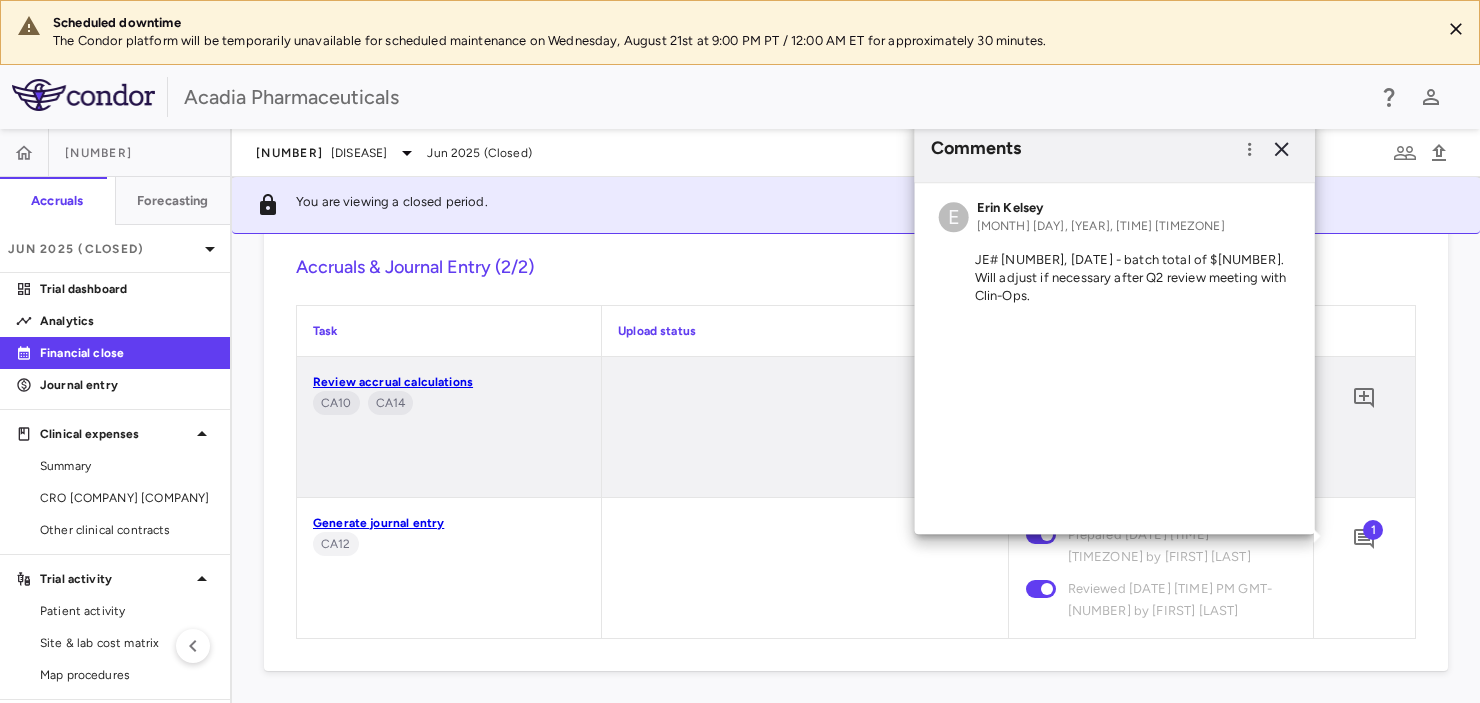 click on "Generate journal entry" at bounding box center [378, 523] 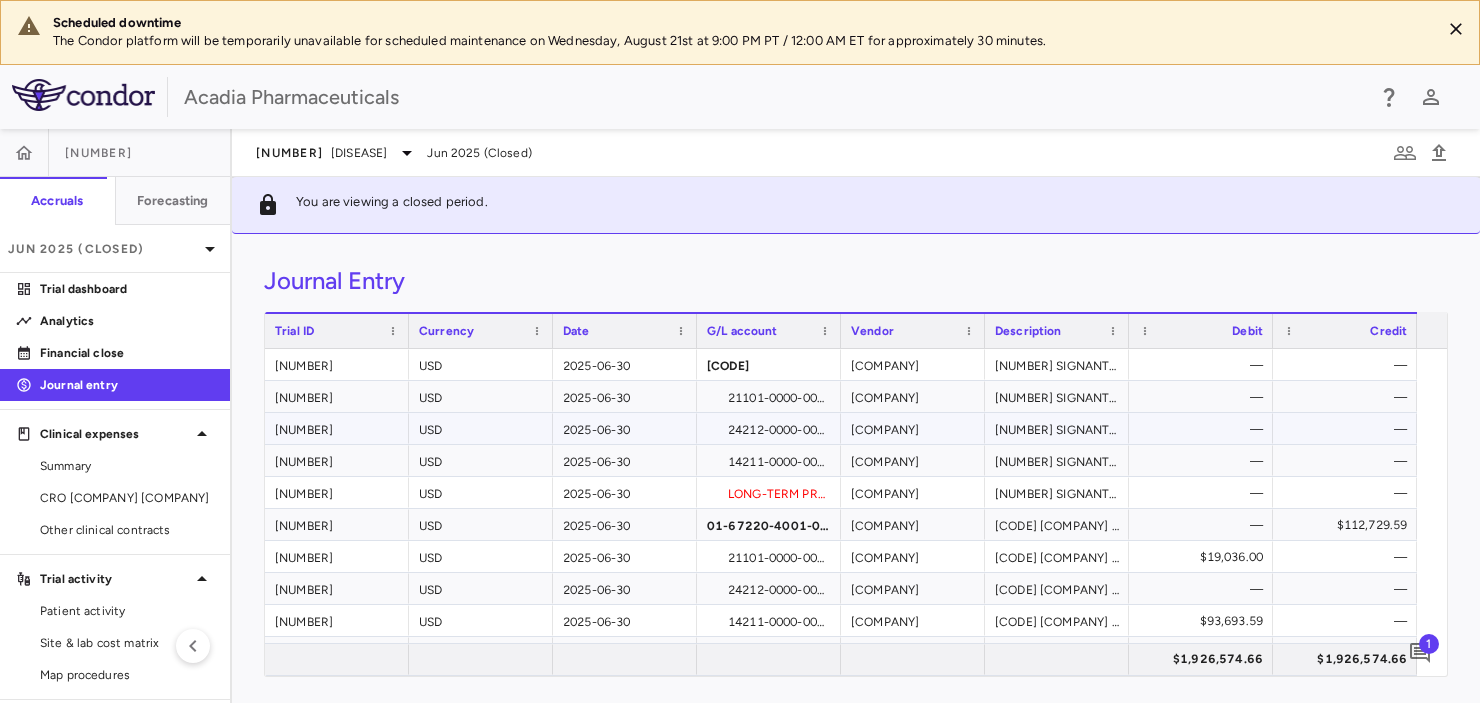 scroll, scrollTop: 166, scrollLeft: 0, axis: vertical 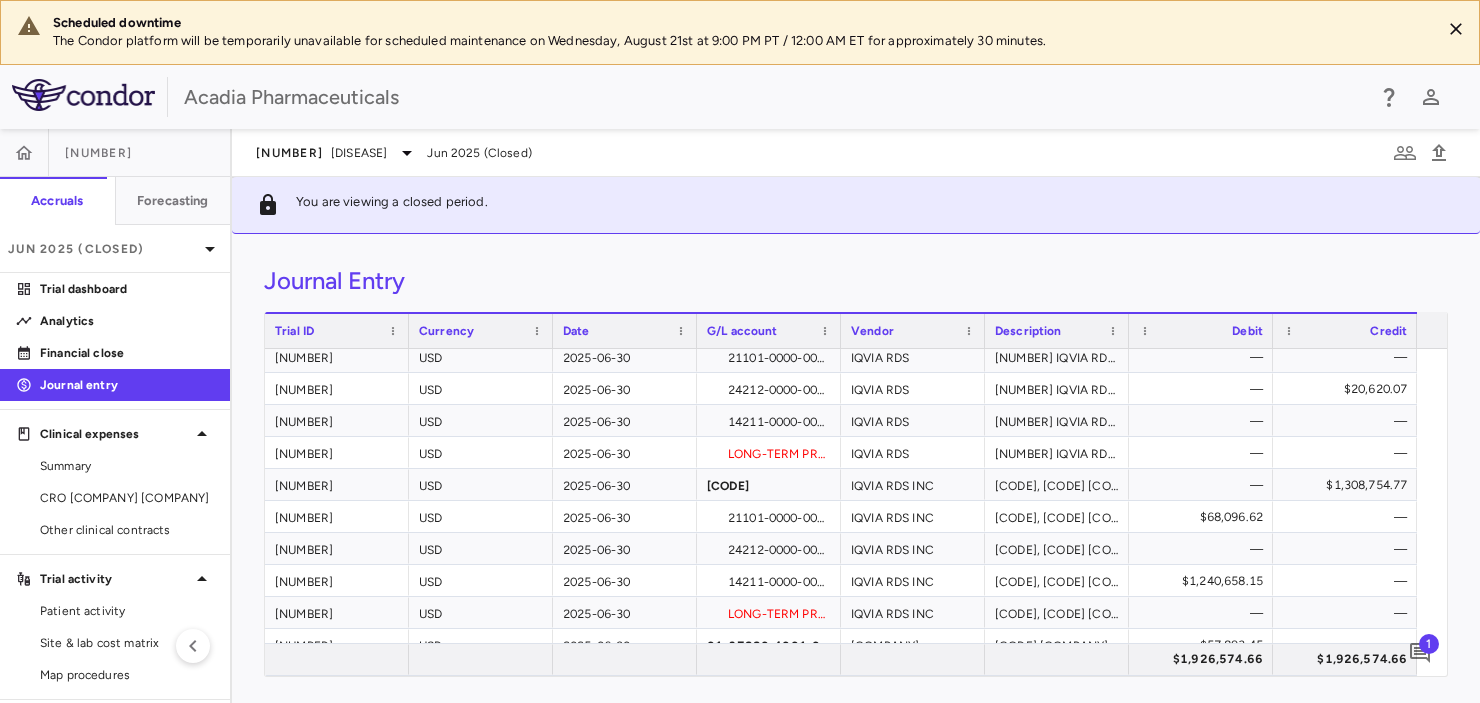 click on "Journal Entry Drag here to set row groups Drag here to set column labels
Trial ID
Currency
Date
G/L account
to" at bounding box center [856, 468] 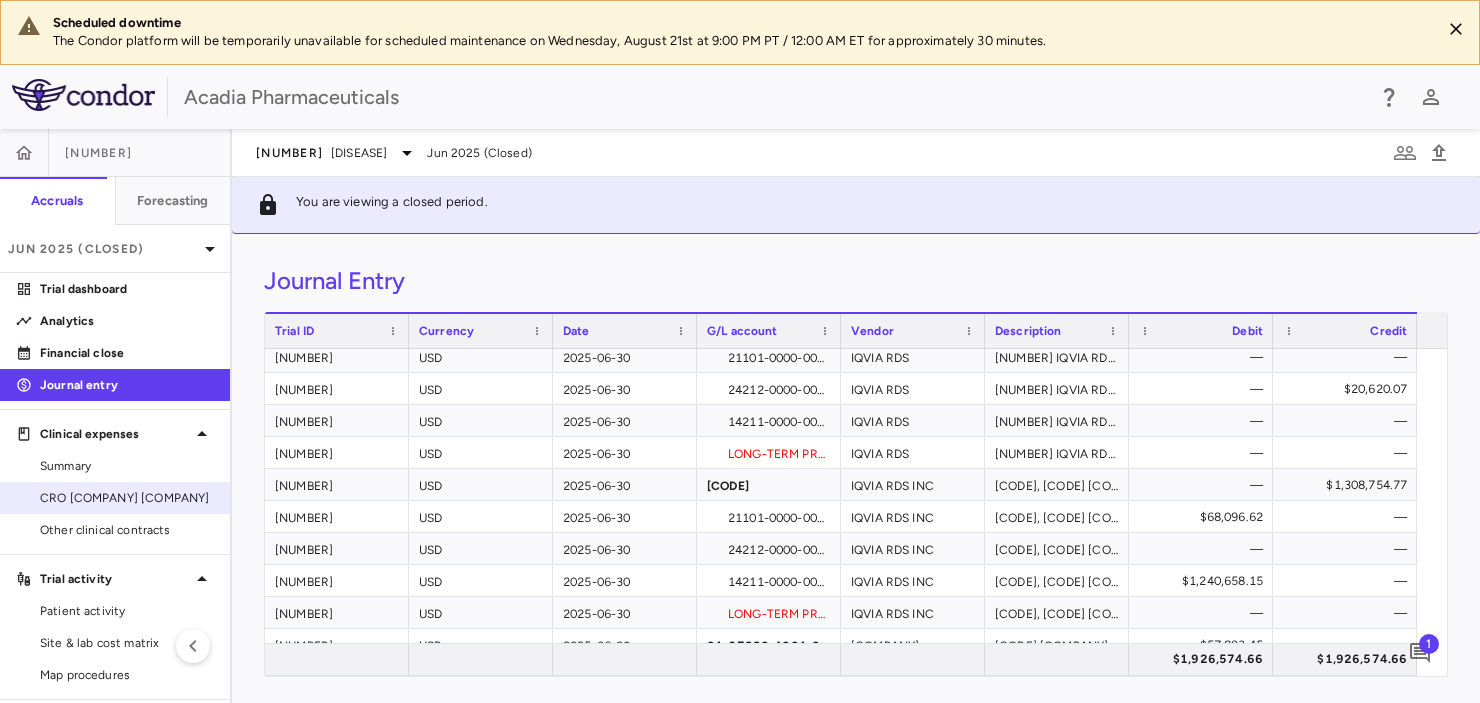 click on "CRO [COMPANY] [COMPANY]" at bounding box center (127, 498) 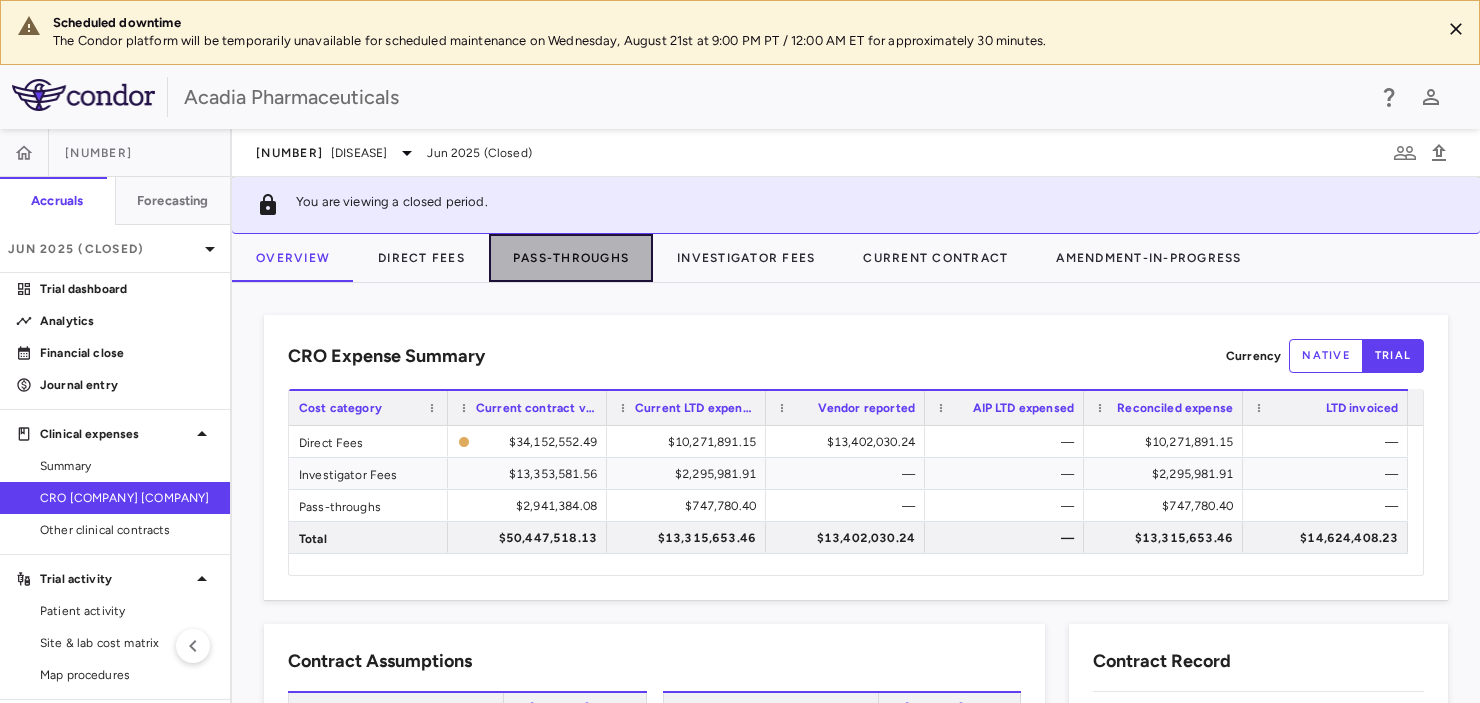 click on "Pass-Throughs" at bounding box center [571, 258] 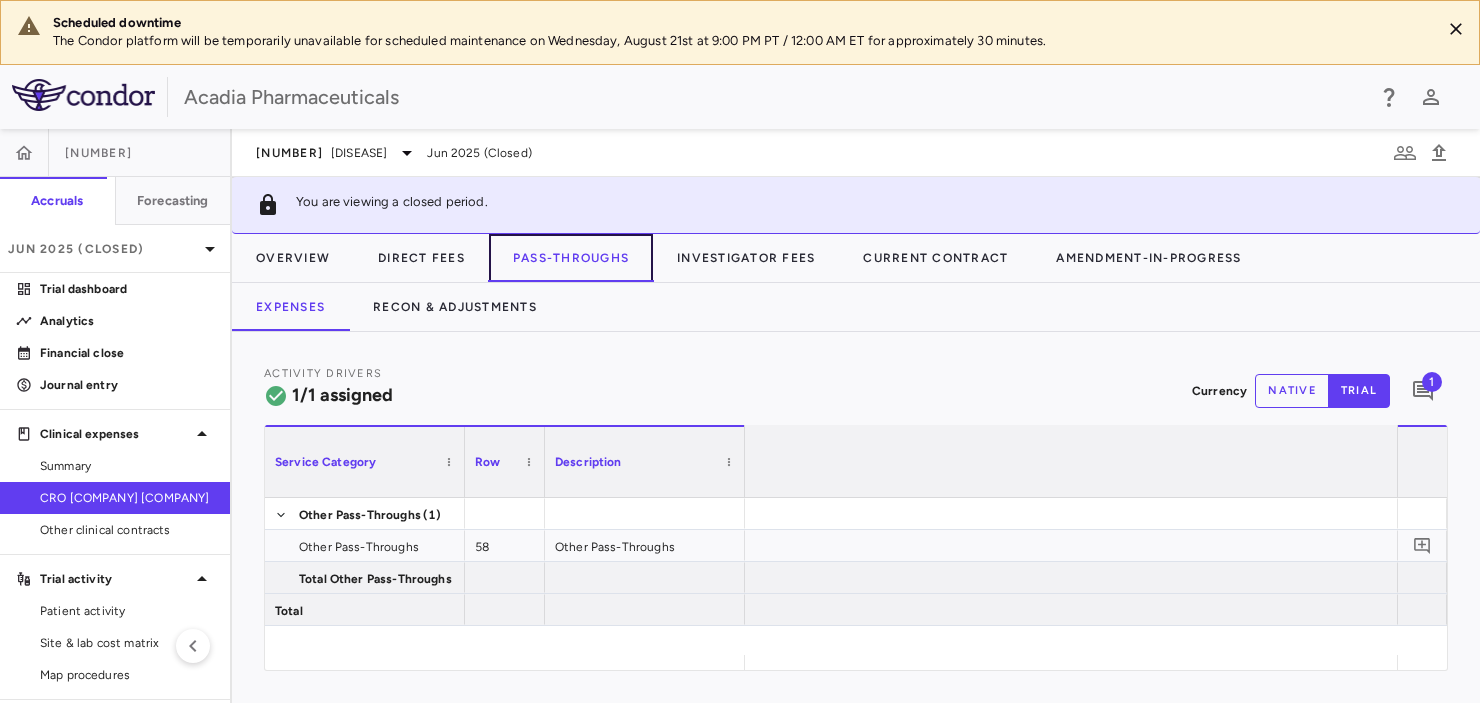 scroll, scrollTop: 0, scrollLeft: 6448, axis: horizontal 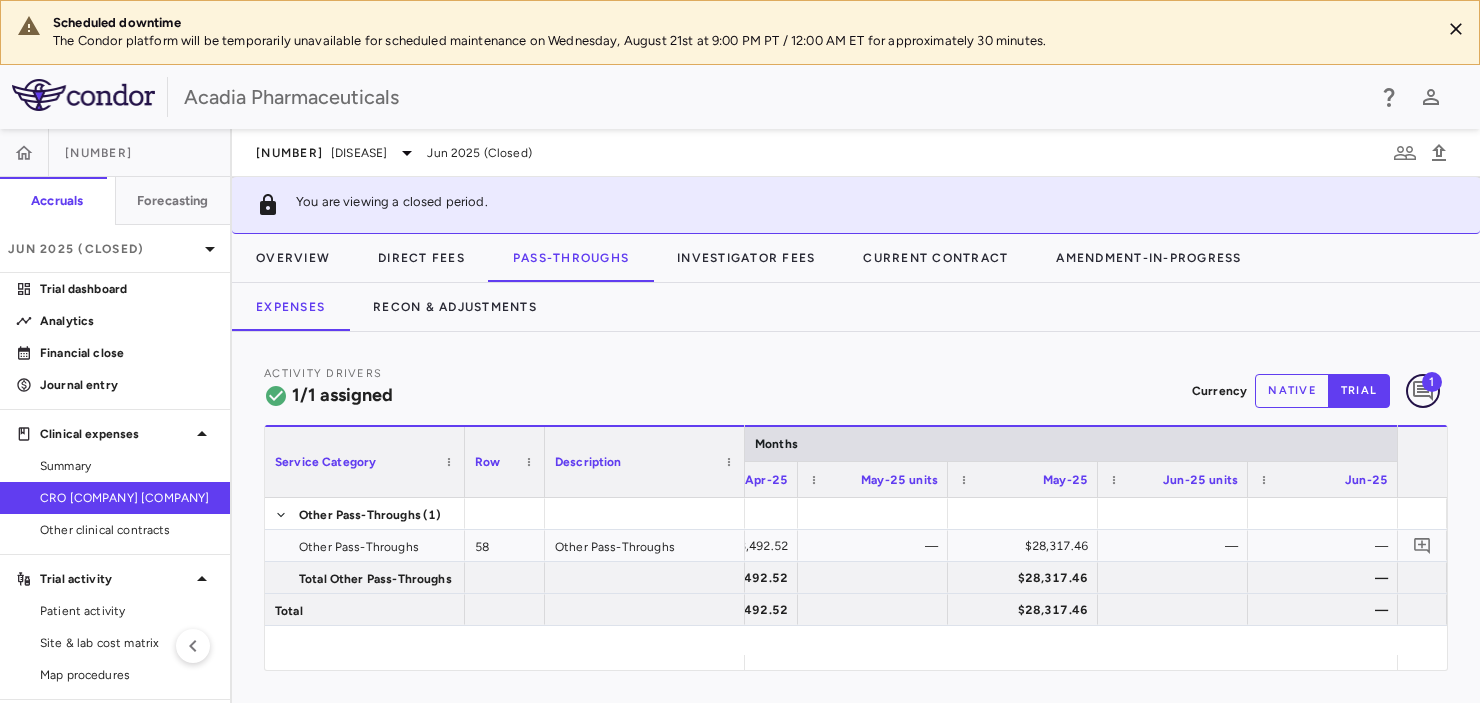 click 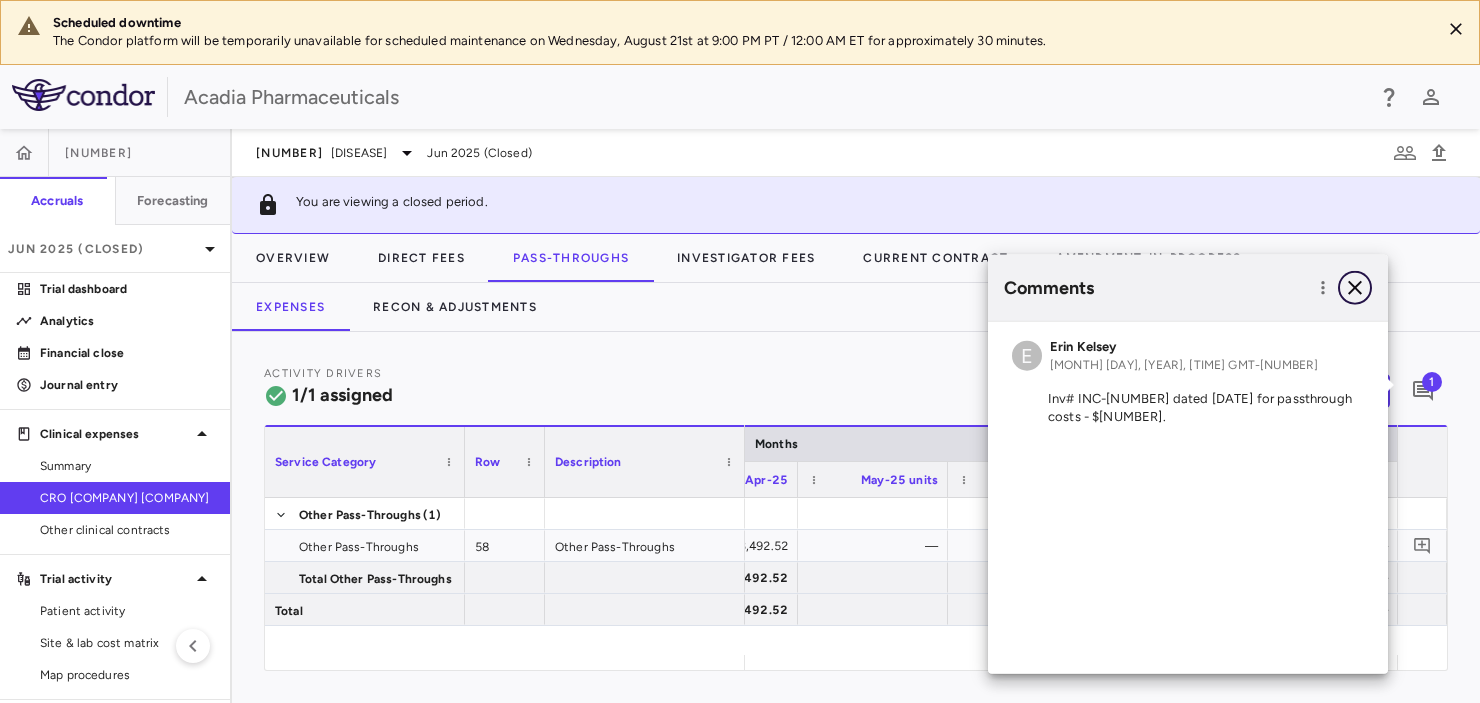 click 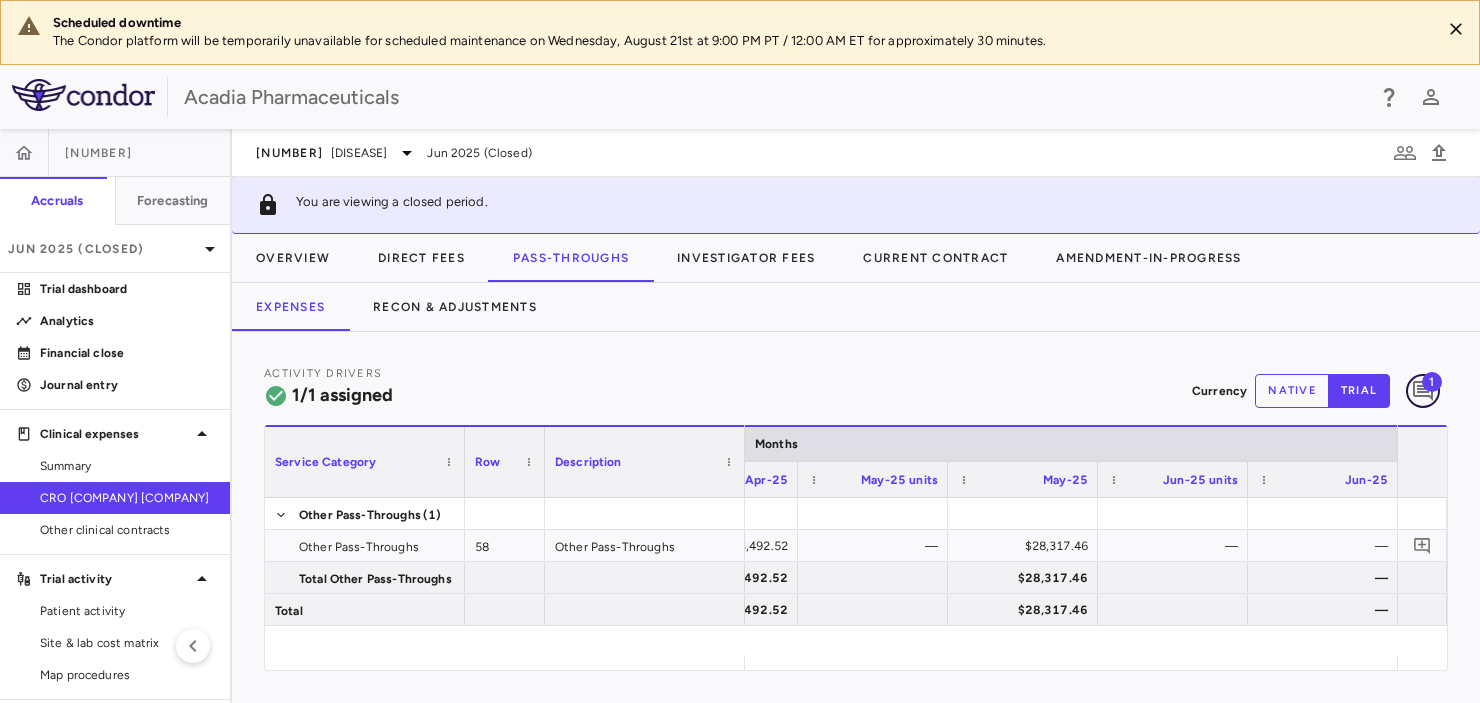 click 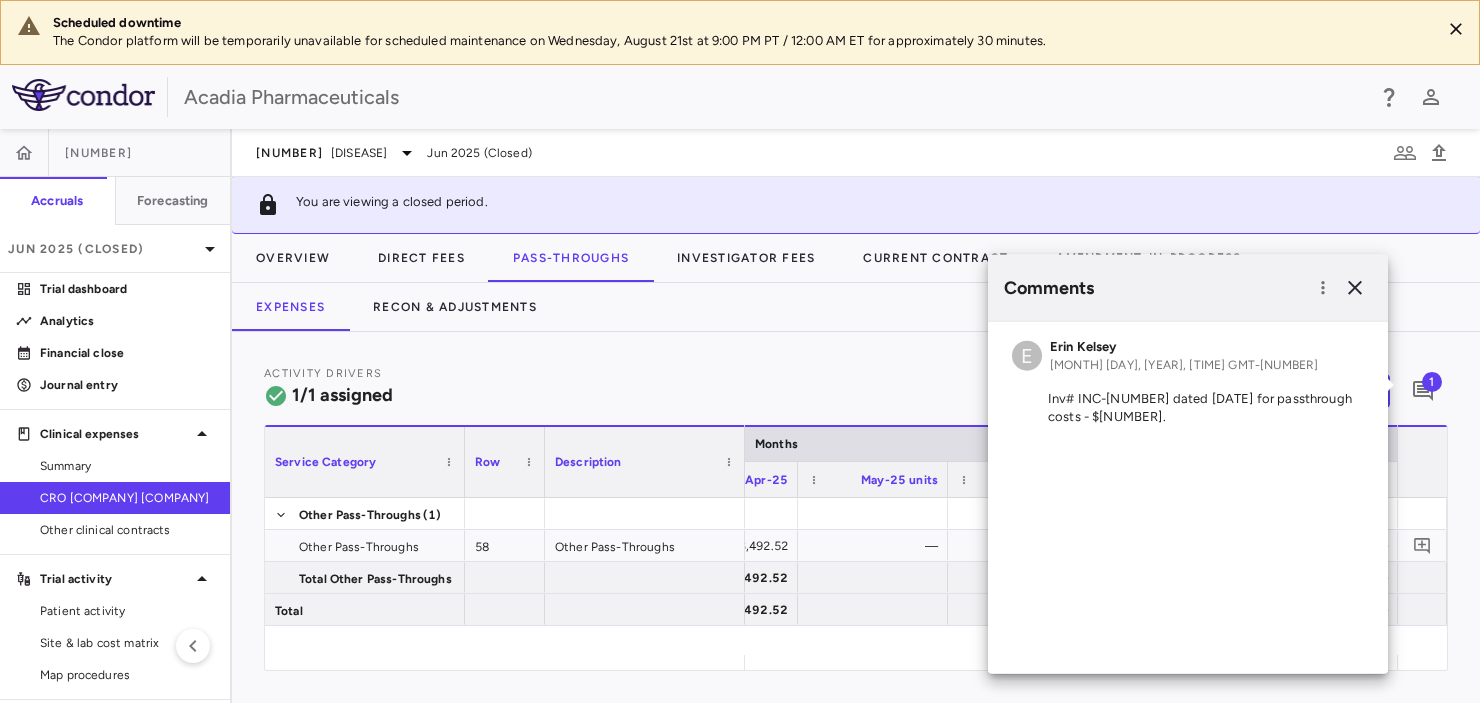 click at bounding box center [1373, 258] 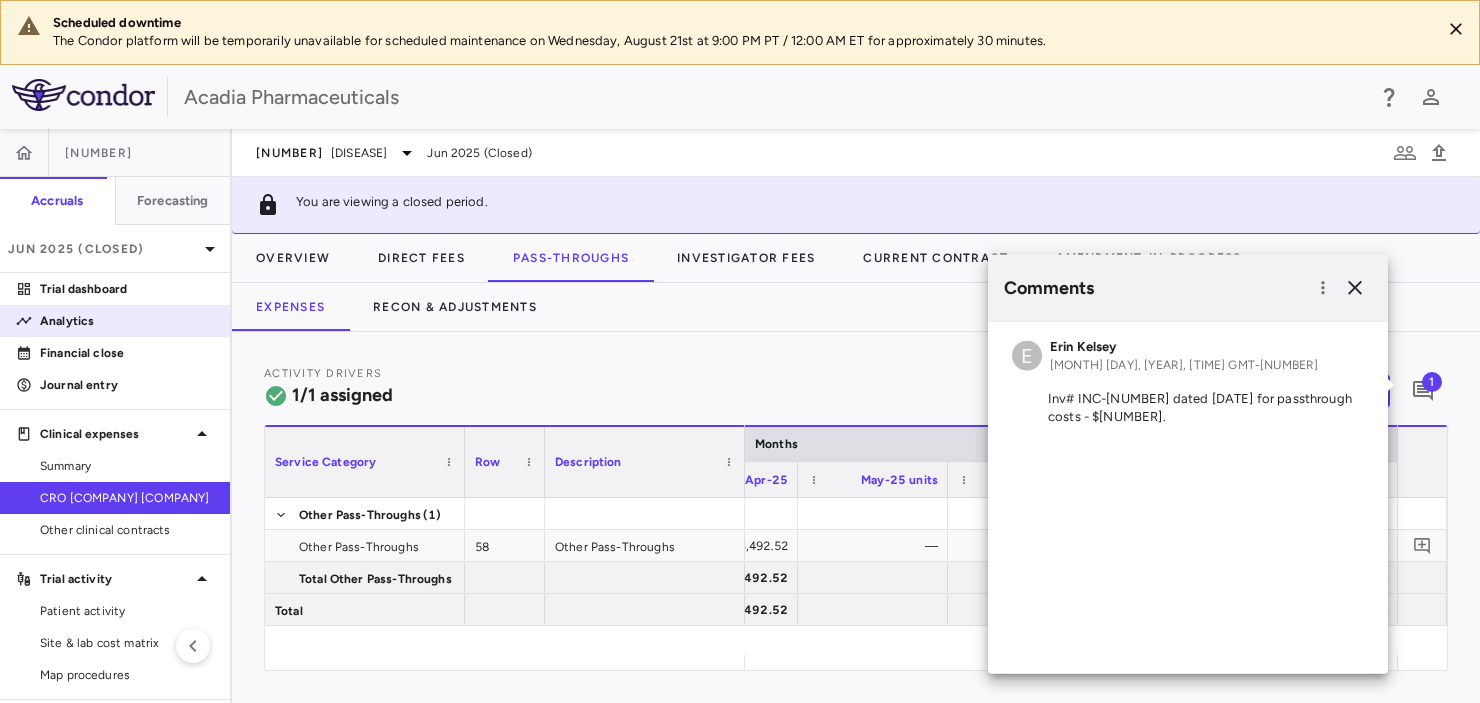 click on "Analytics" at bounding box center [127, 321] 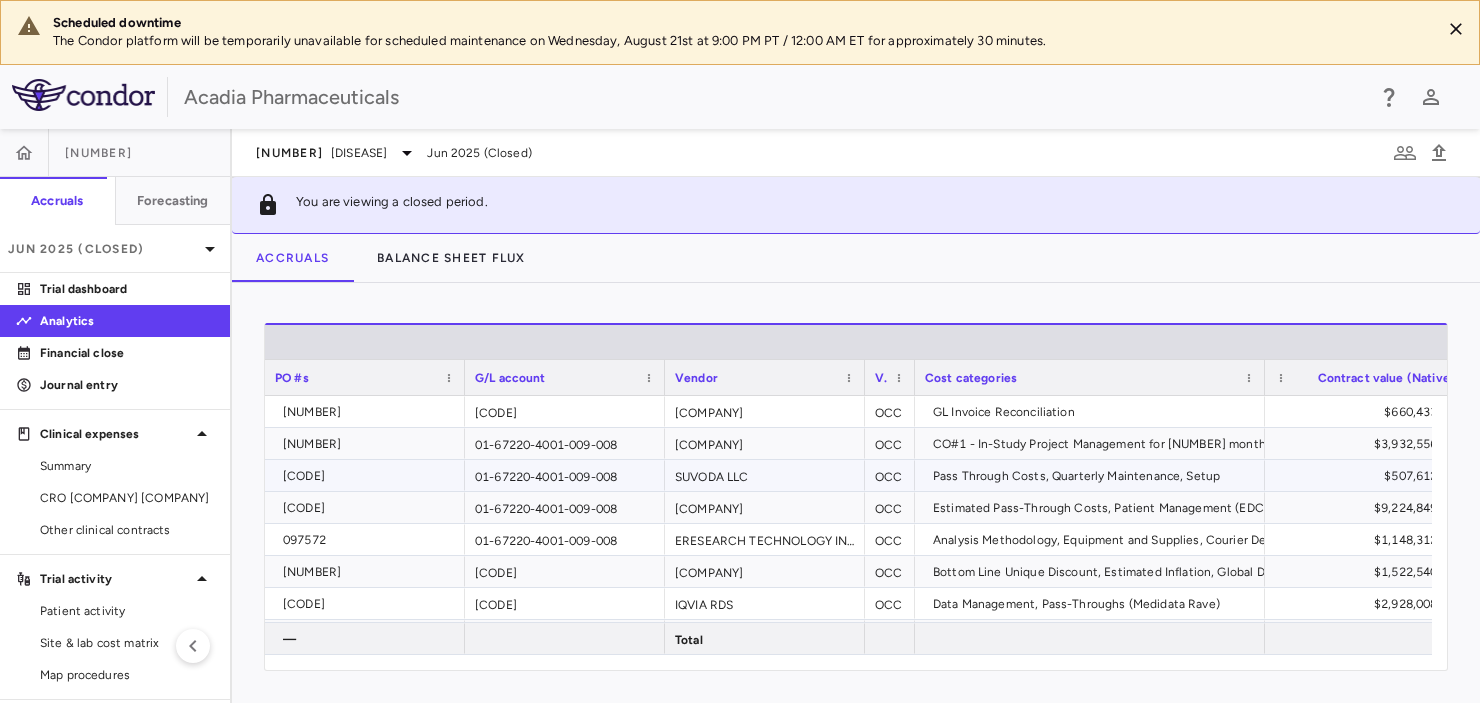 scroll, scrollTop: 90, scrollLeft: 0, axis: vertical 